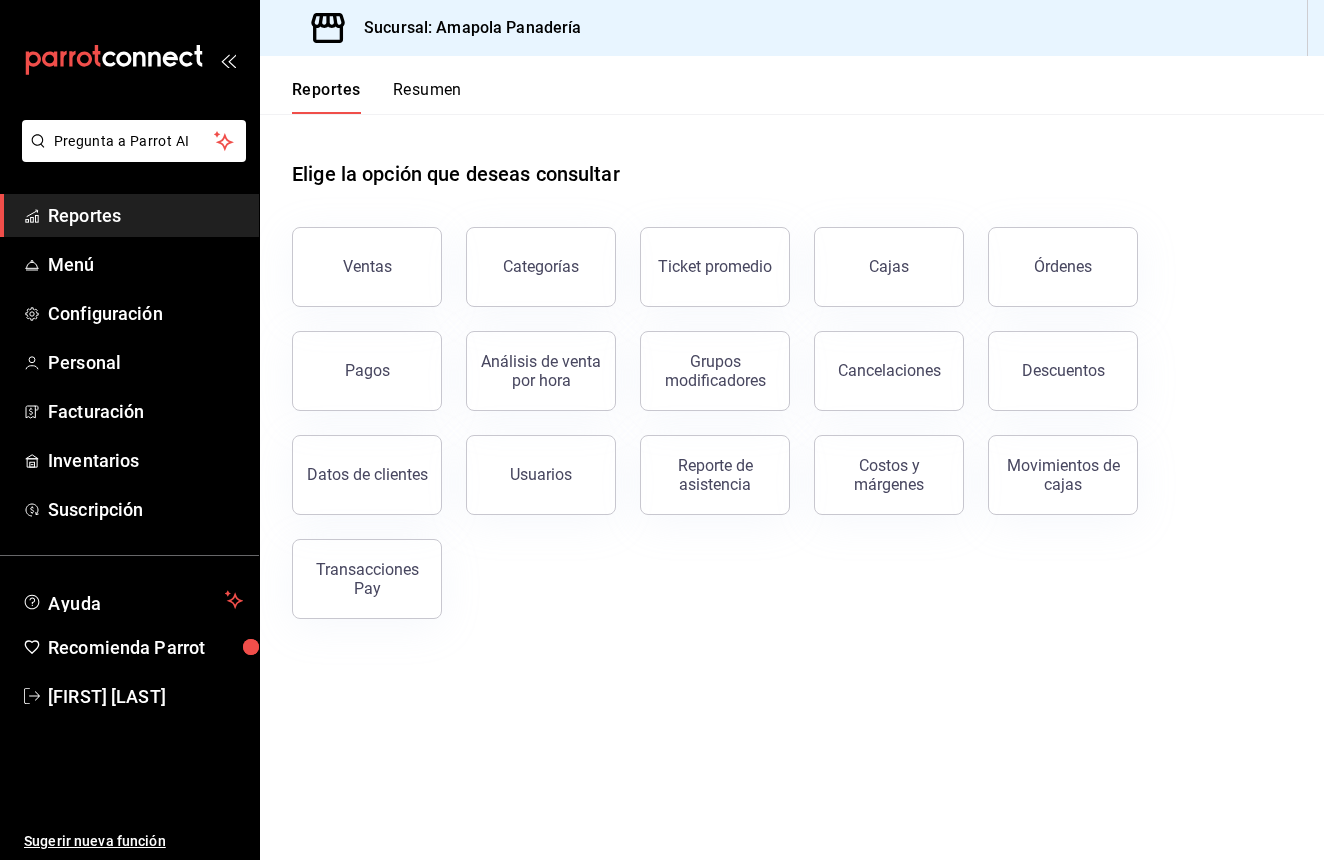scroll, scrollTop: 0, scrollLeft: 0, axis: both 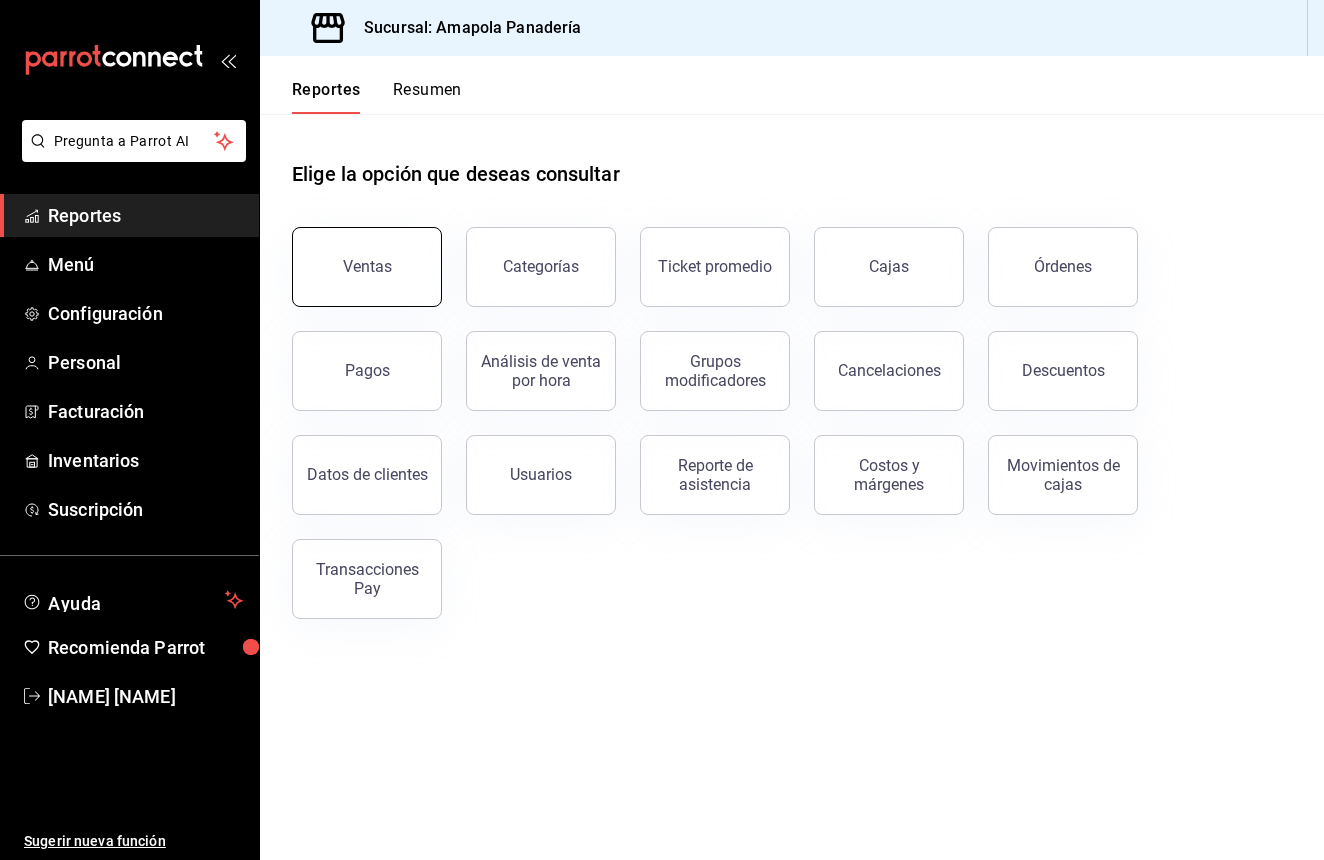 click on "Ventas" at bounding box center [367, 267] 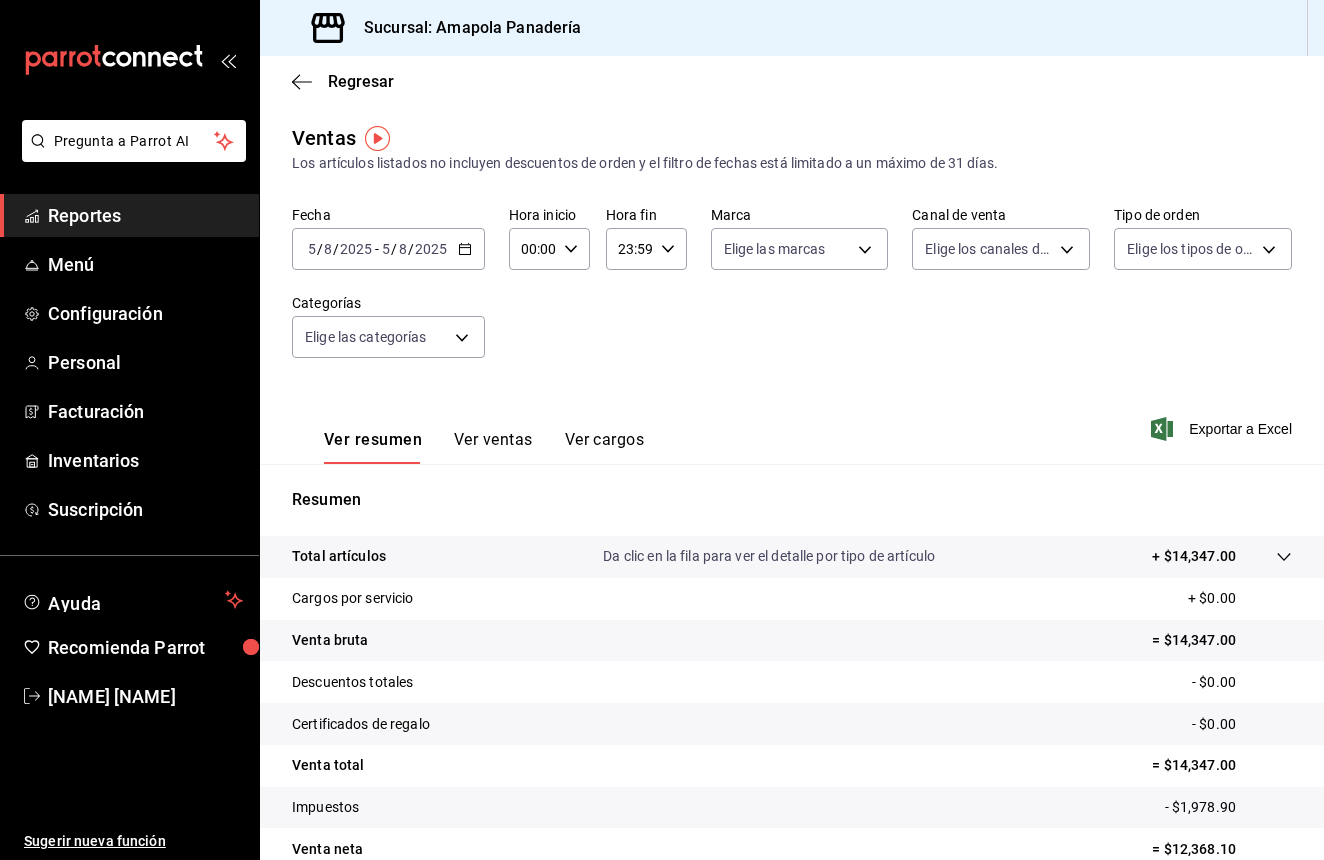 scroll, scrollTop: 0, scrollLeft: 0, axis: both 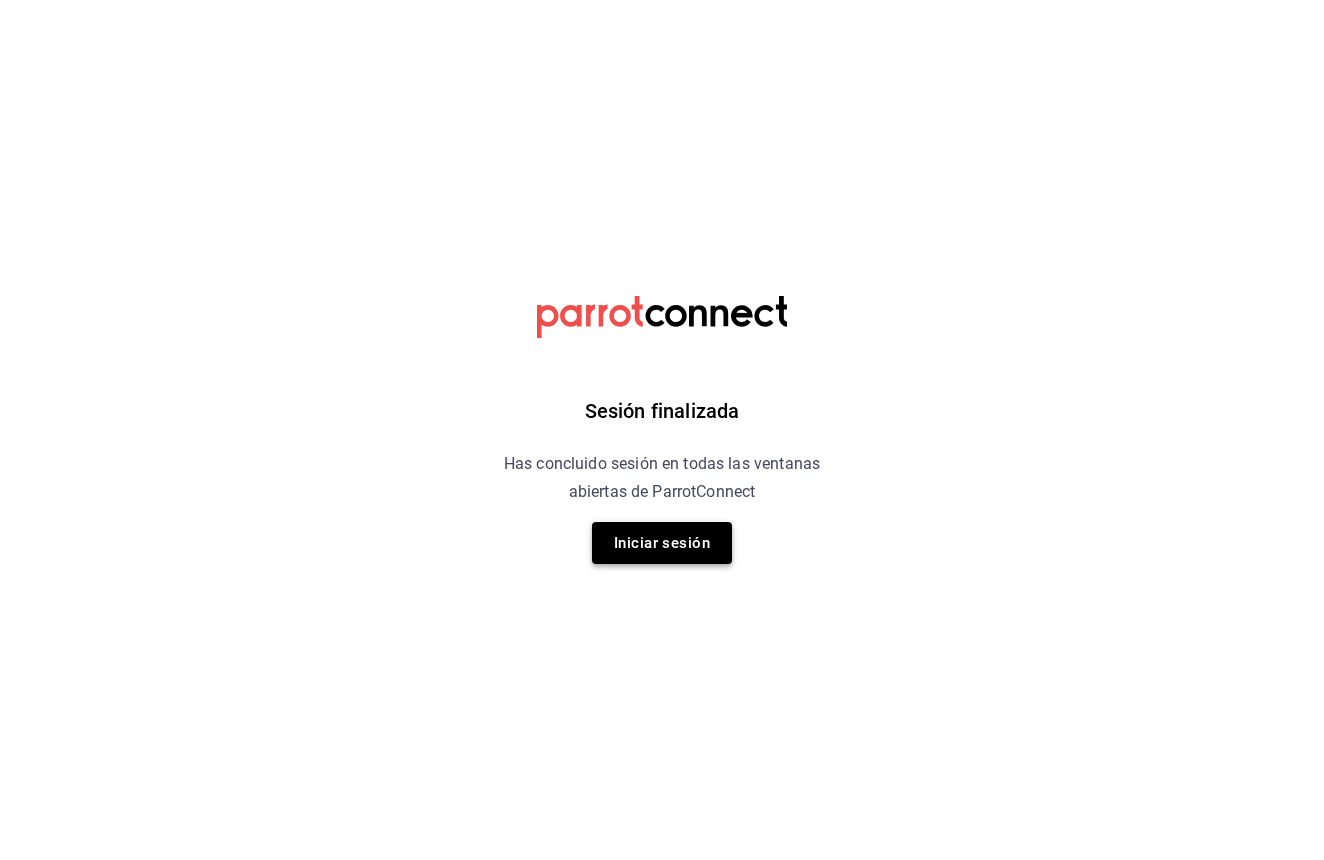 click on "Iniciar sesión" at bounding box center (662, 543) 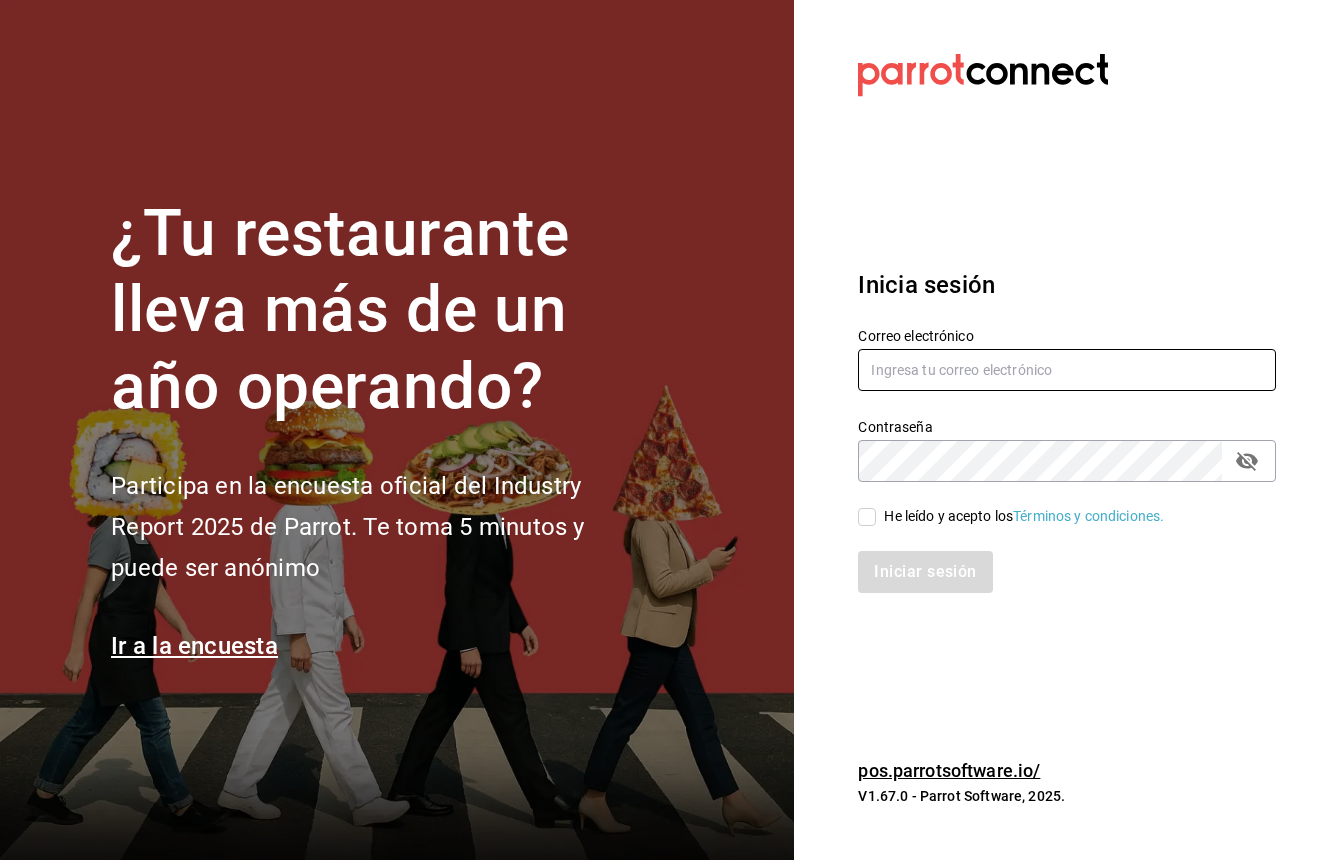 type on "[EMAIL]" 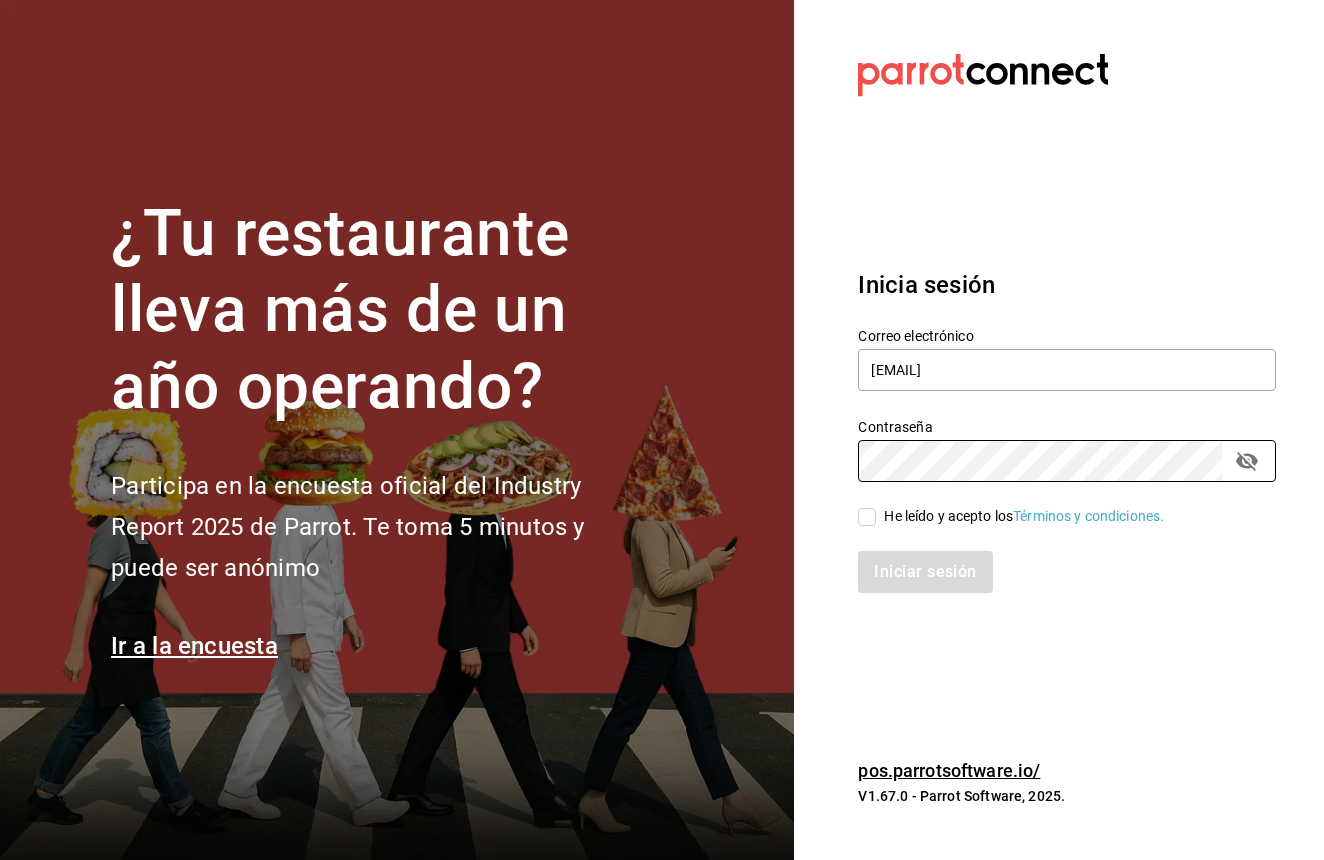 click on "He leído y acepto los  Términos y condiciones." at bounding box center [867, 517] 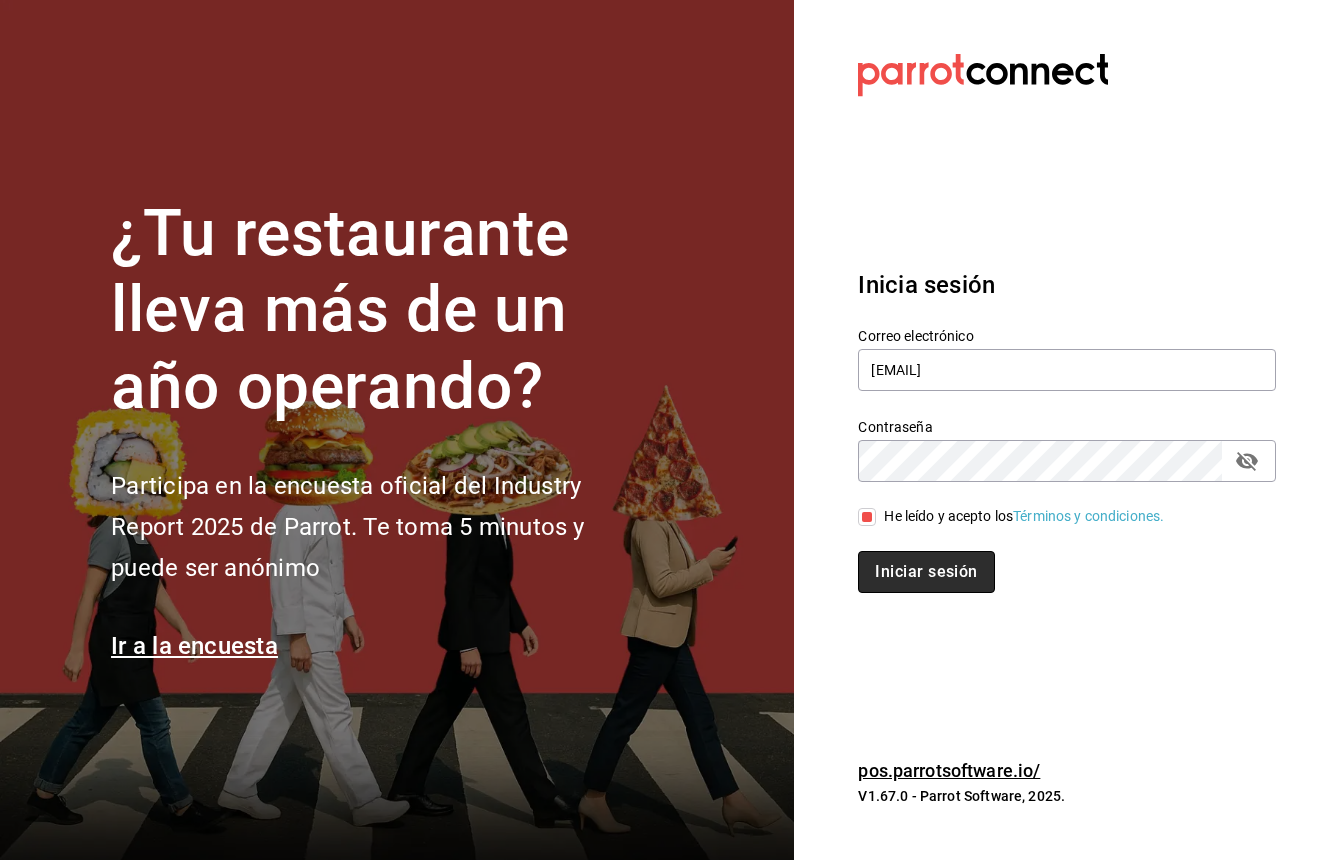 click on "Iniciar sesión" at bounding box center [926, 572] 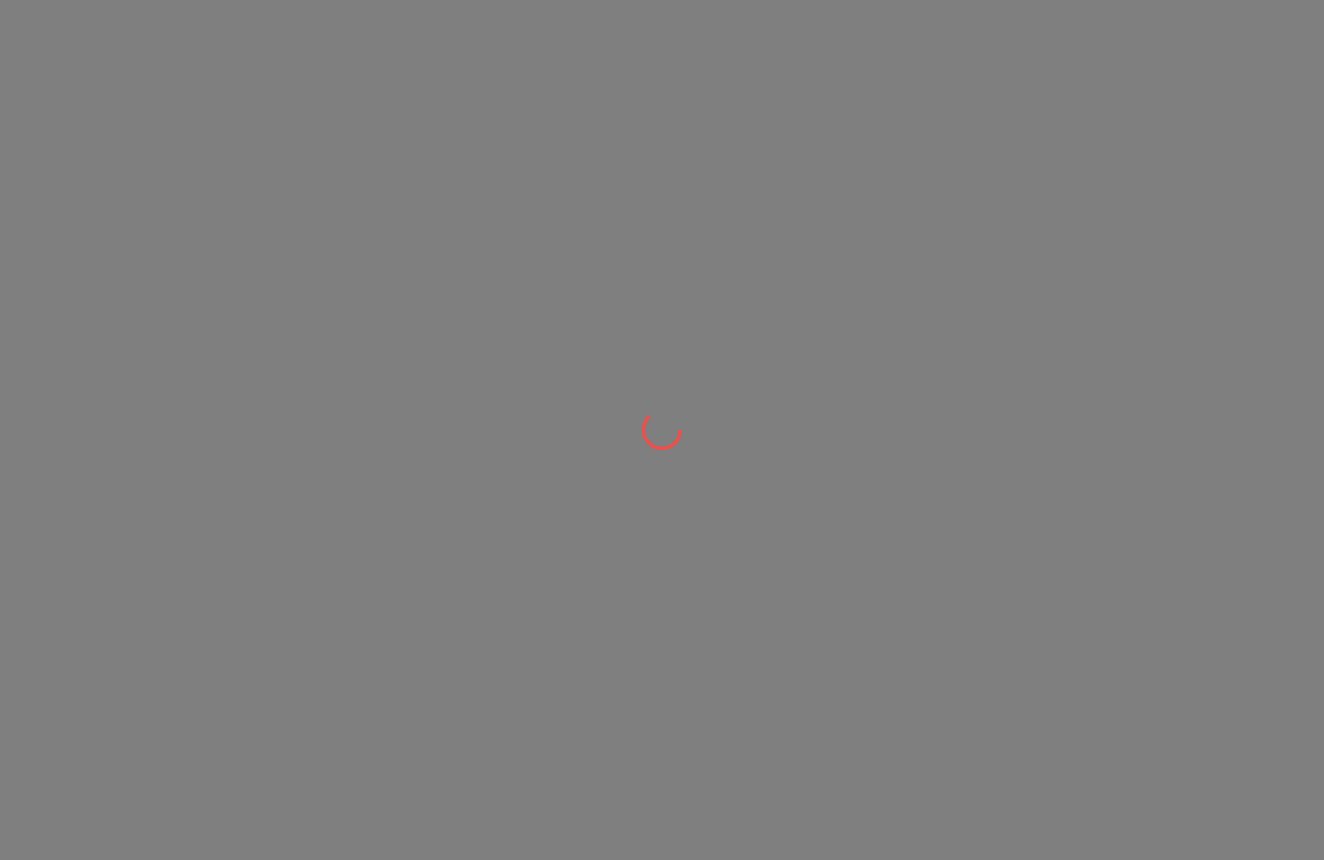 scroll, scrollTop: 0, scrollLeft: 0, axis: both 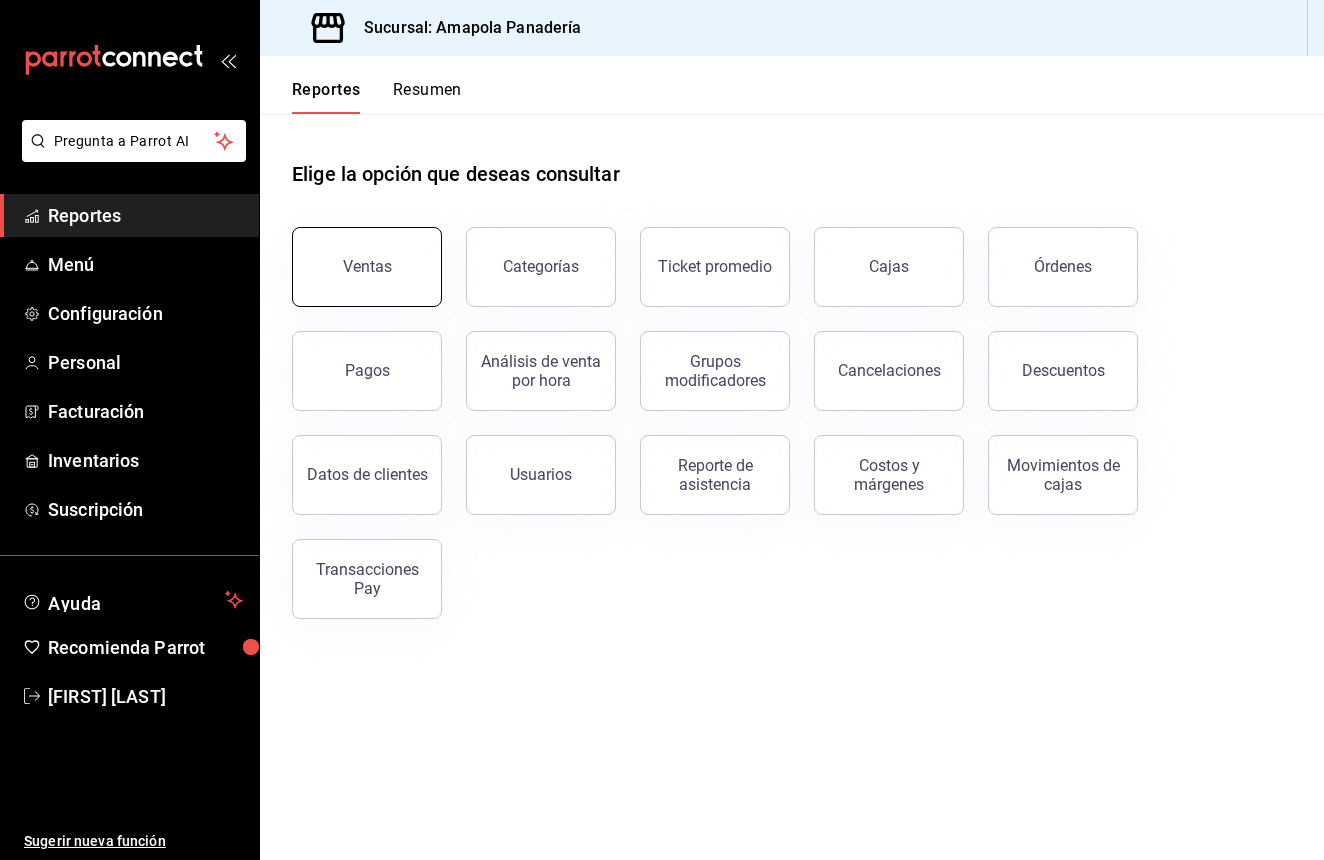 click on "Ventas" at bounding box center (367, 267) 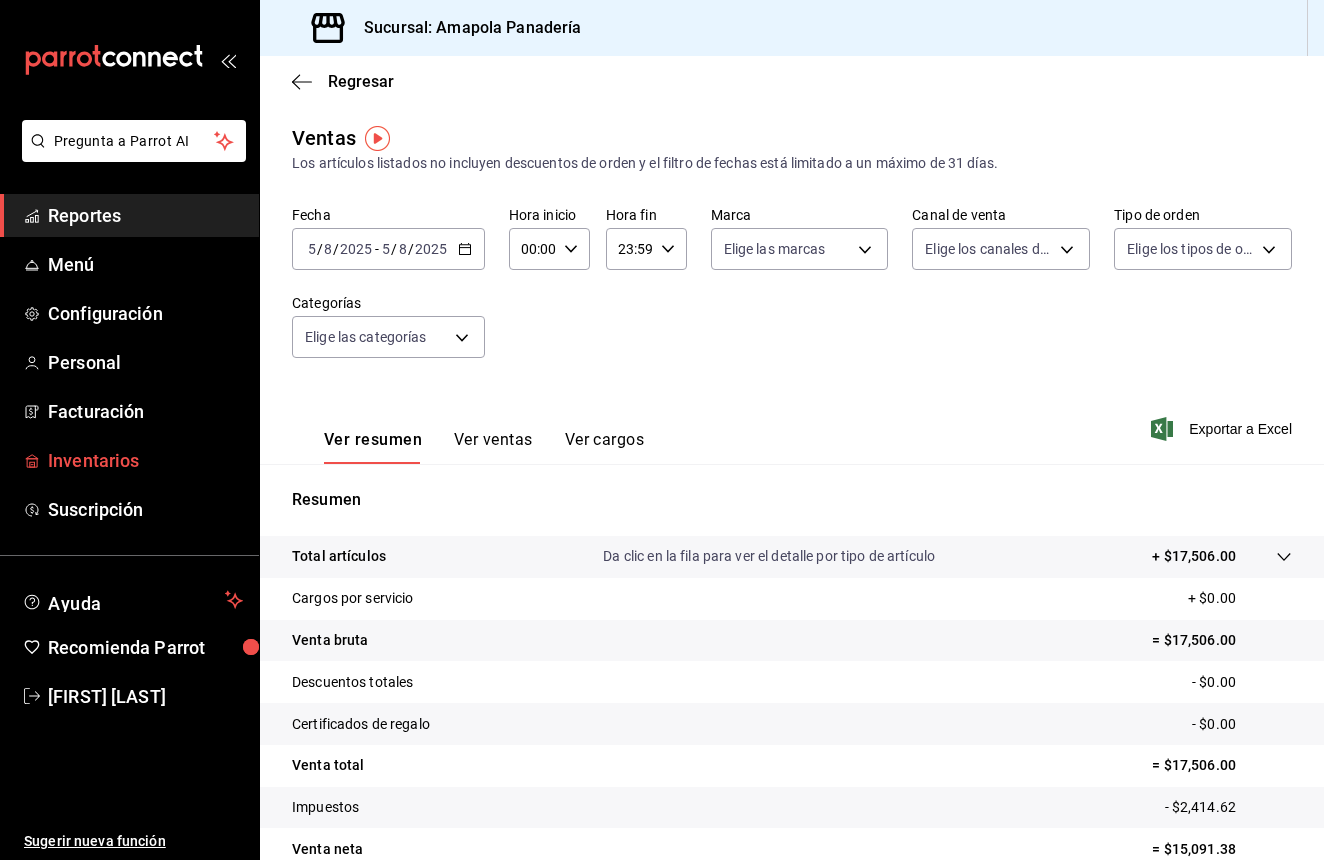 click on "Inventarios" at bounding box center [145, 460] 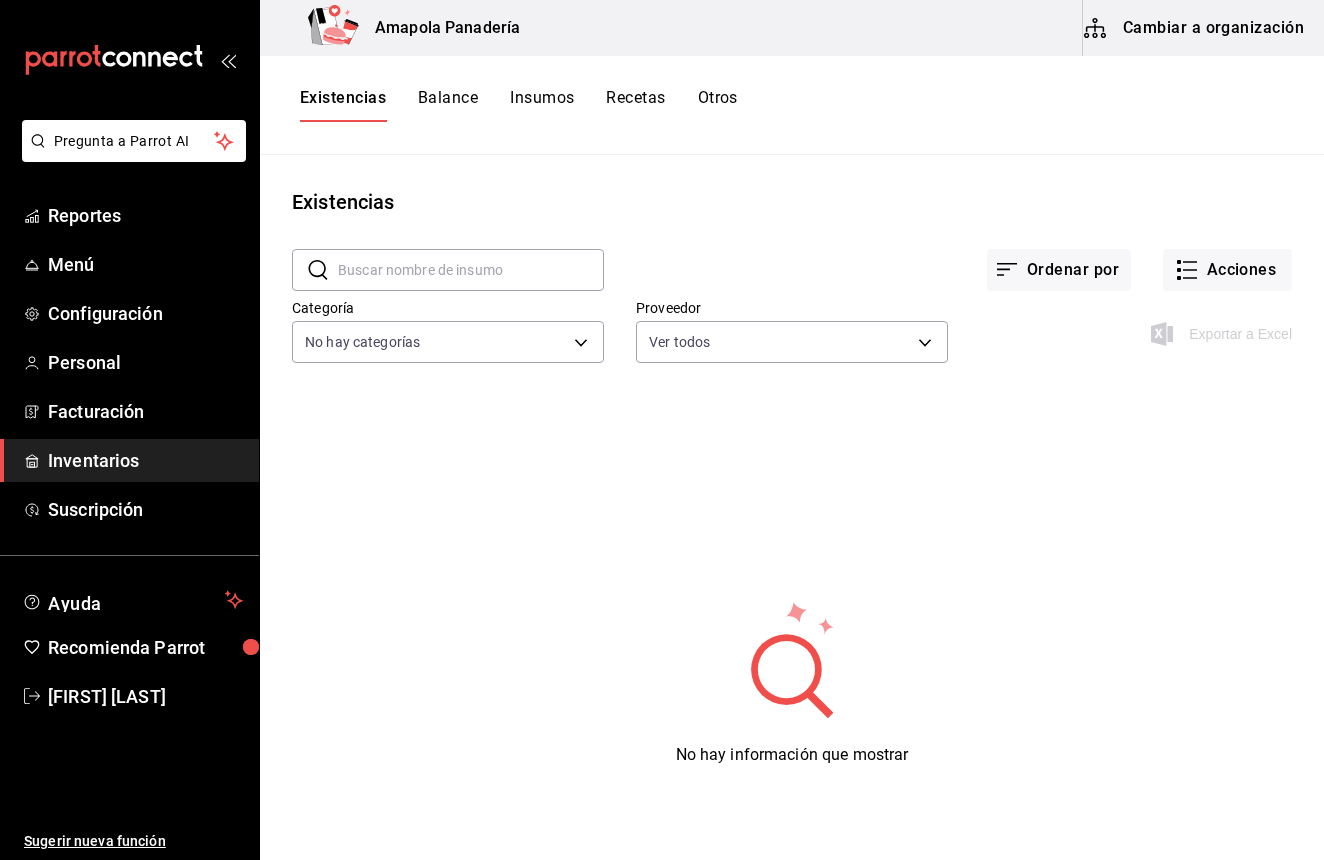 click on "Cambiar a organización" at bounding box center (1195, 28) 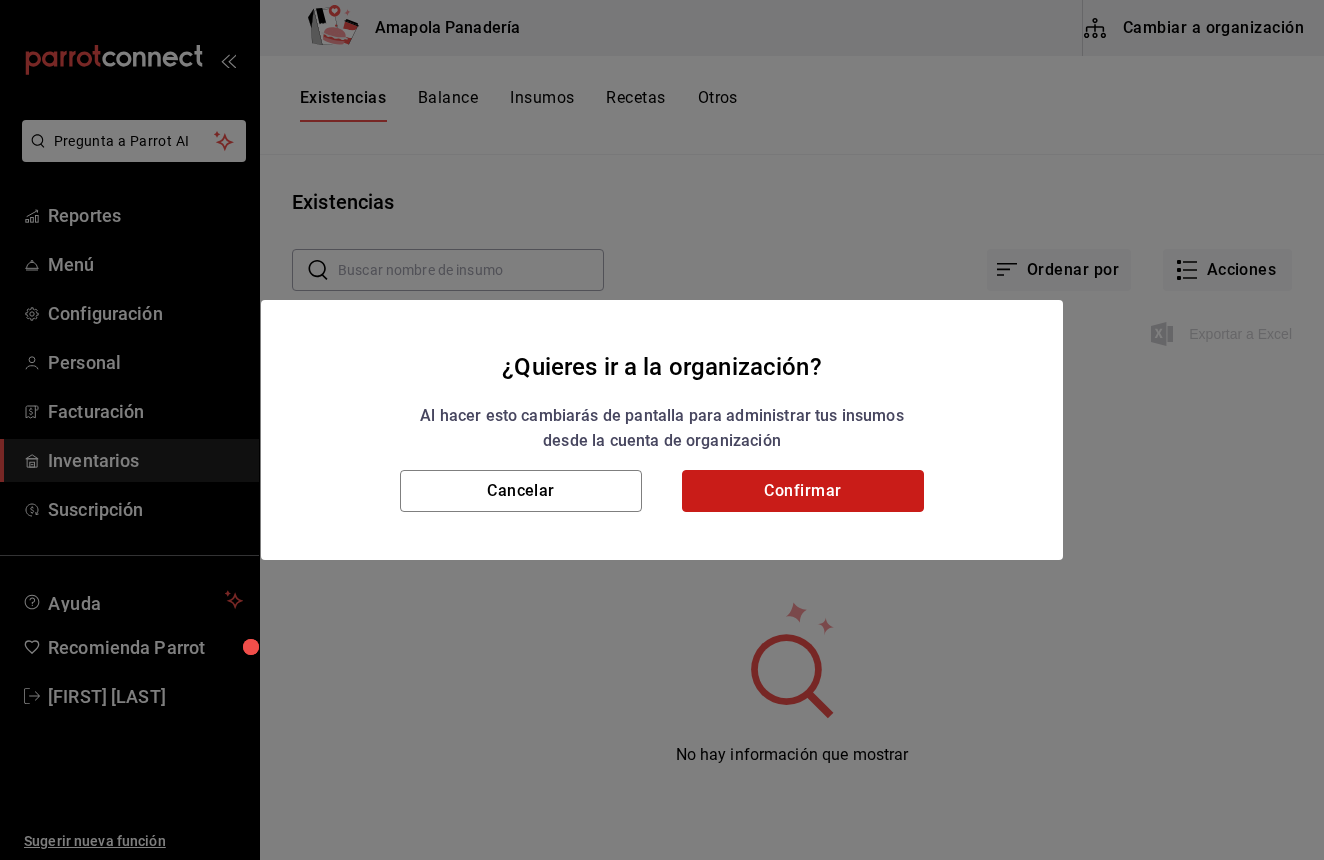 click on "Confirmar" at bounding box center [803, 491] 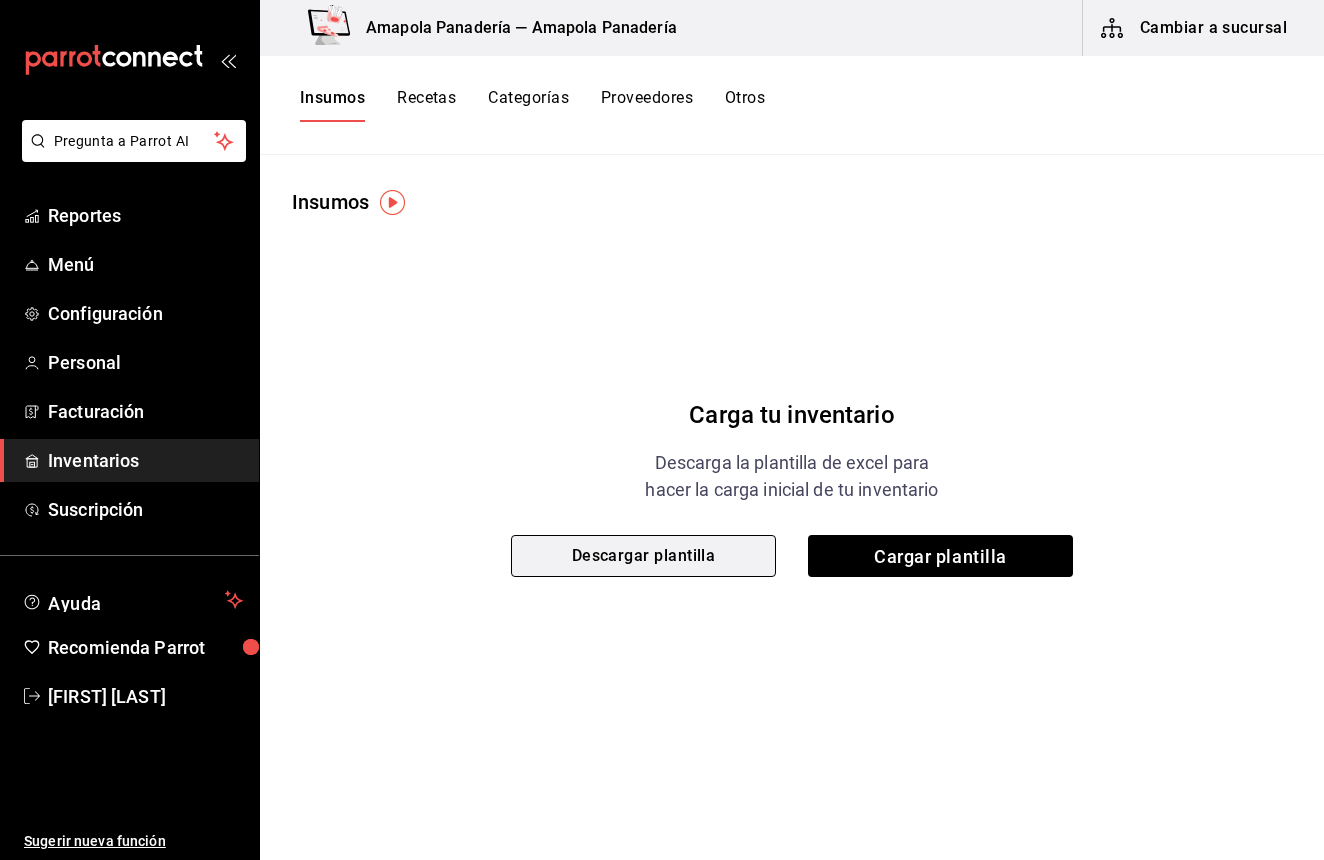 click on "Descargar plantilla" at bounding box center (643, 556) 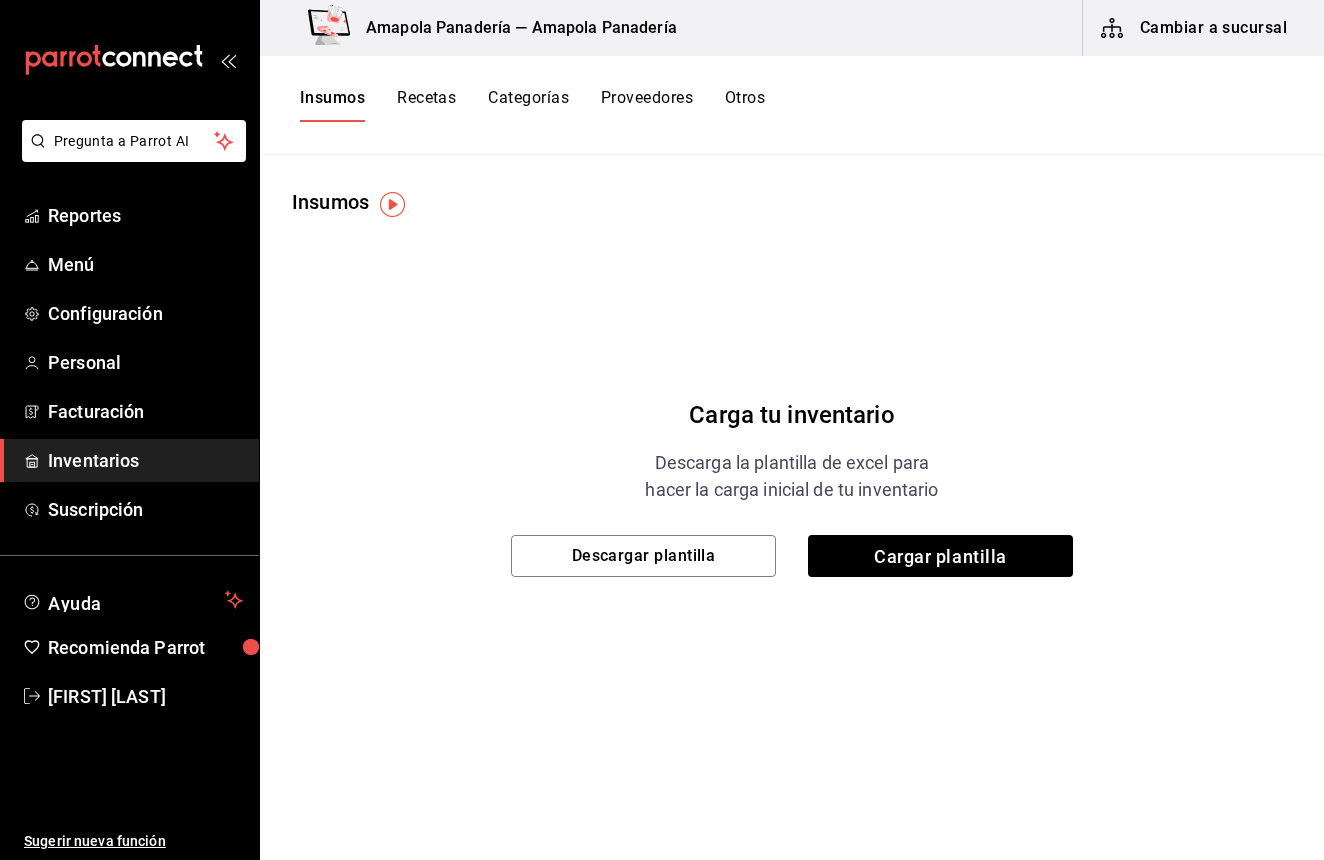 scroll, scrollTop: 0, scrollLeft: 0, axis: both 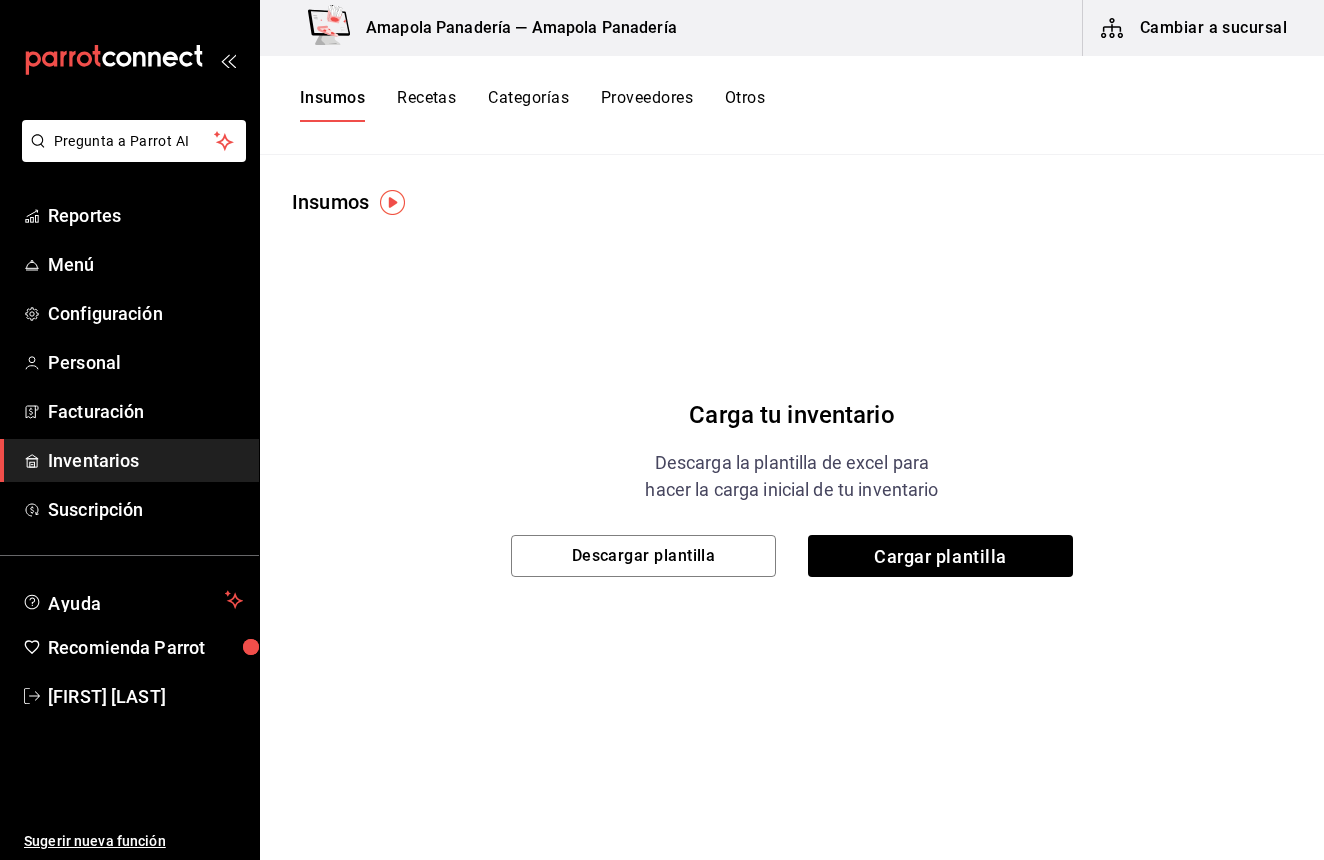 click at bounding box center [392, 202] 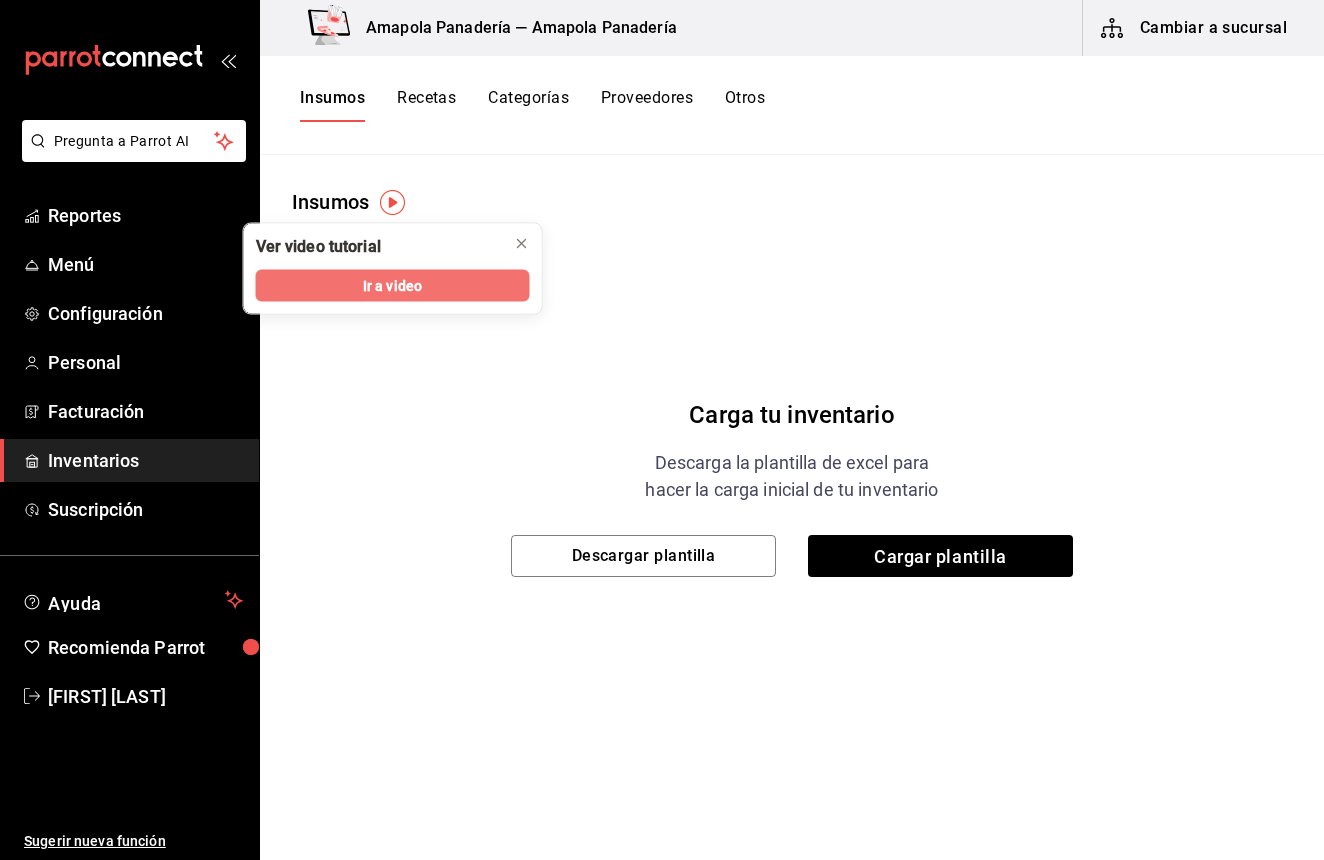 click on "Ir a video" at bounding box center (392, 285) 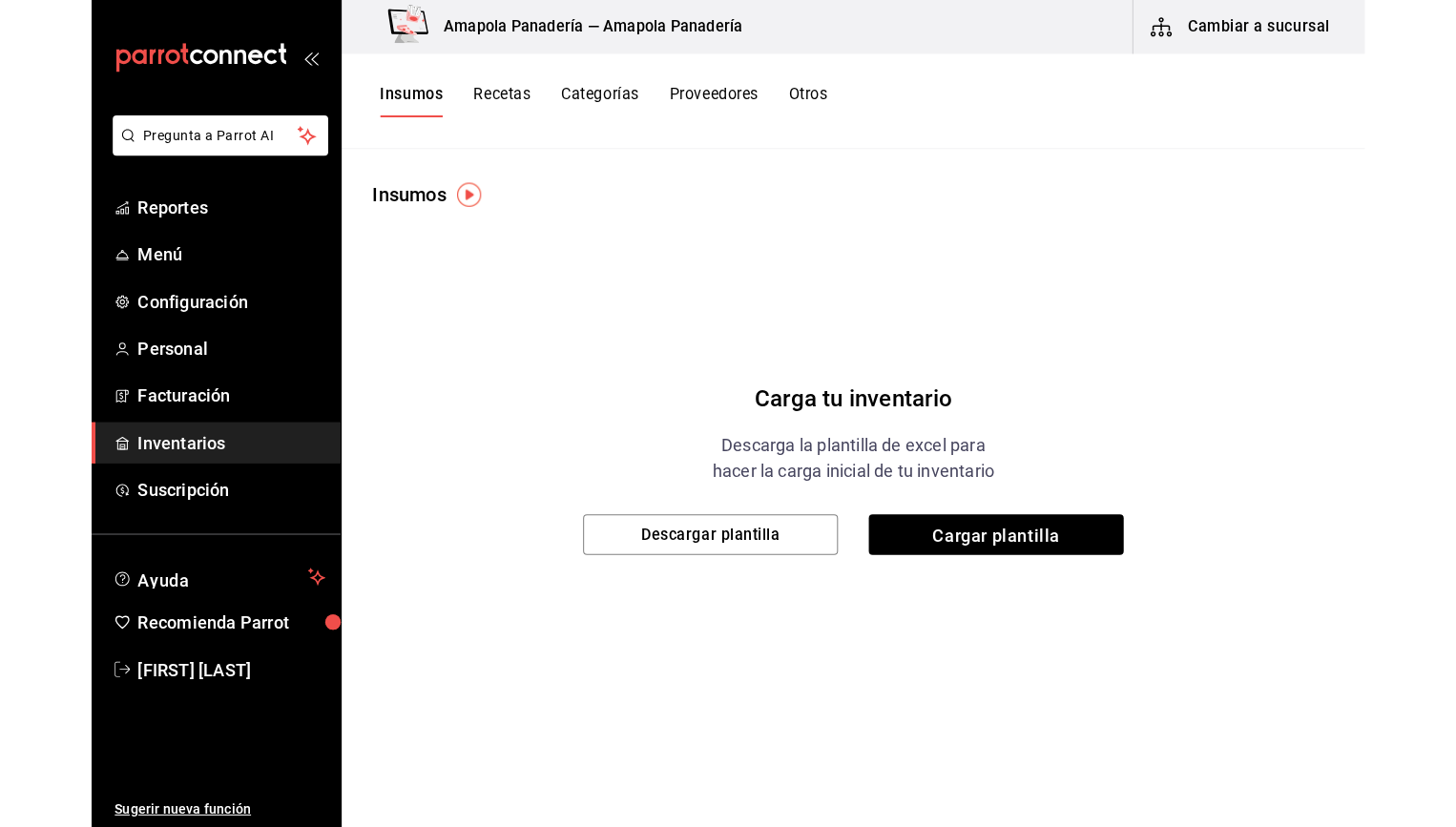 scroll, scrollTop: 0, scrollLeft: 0, axis: both 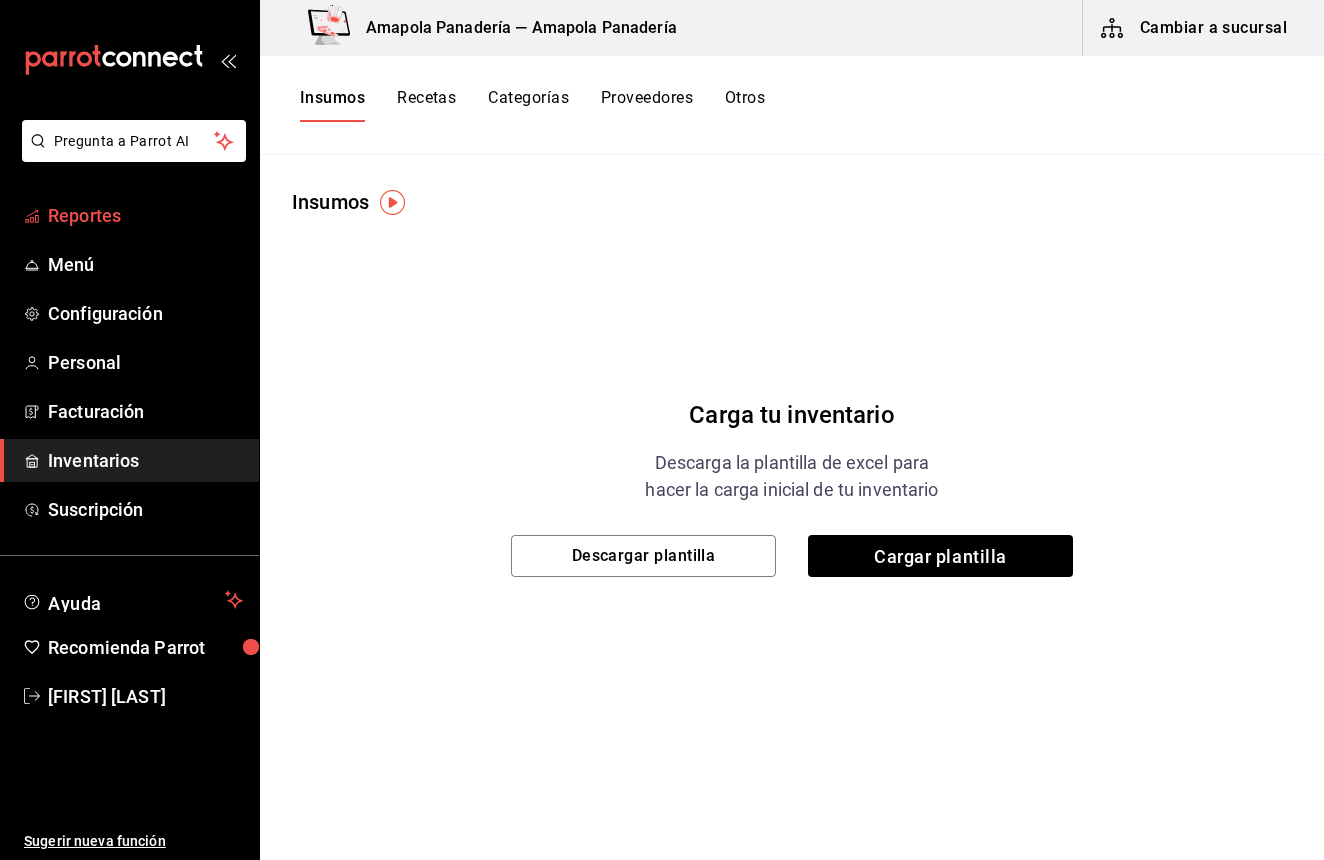 click on "Reportes" at bounding box center (145, 215) 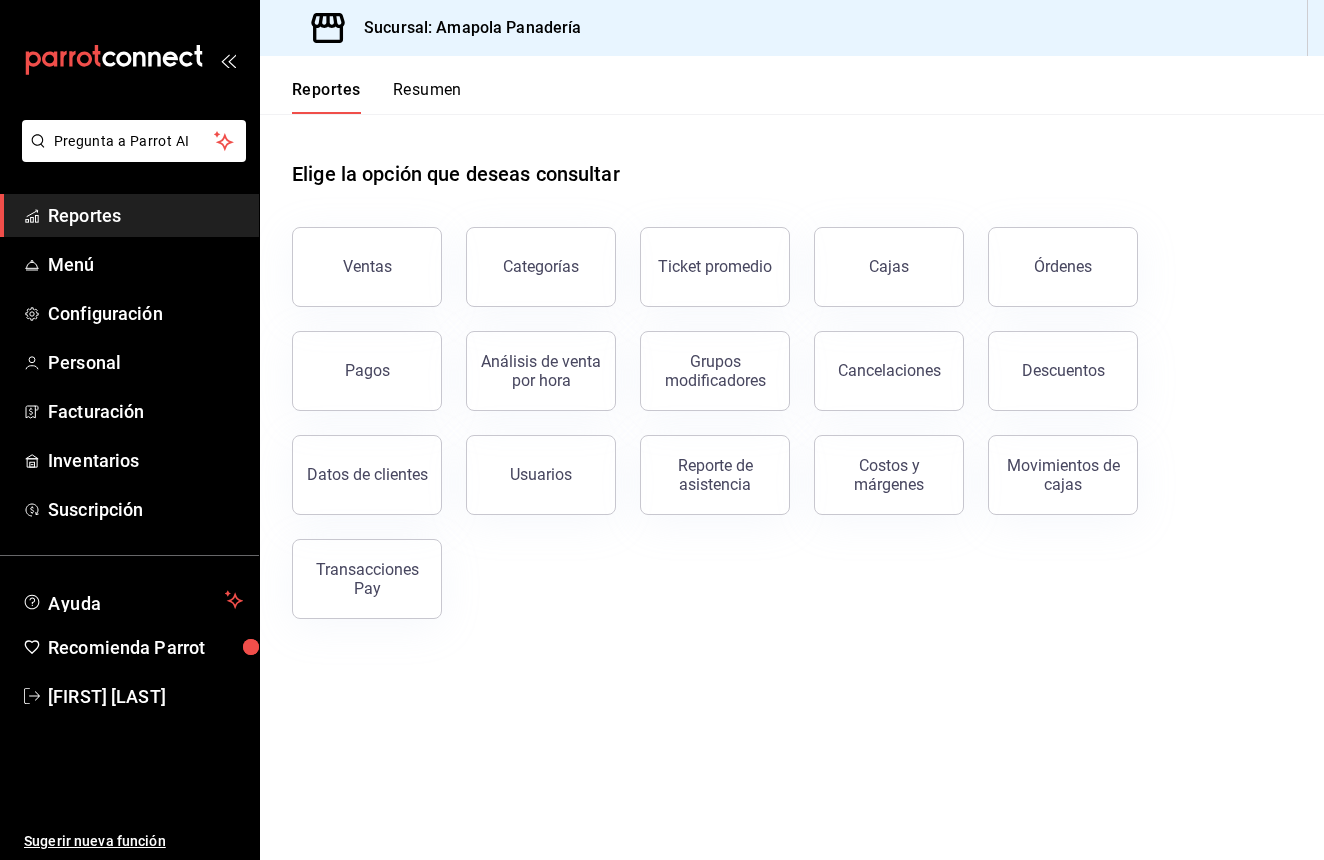 click on "Pagos" at bounding box center [355, 359] 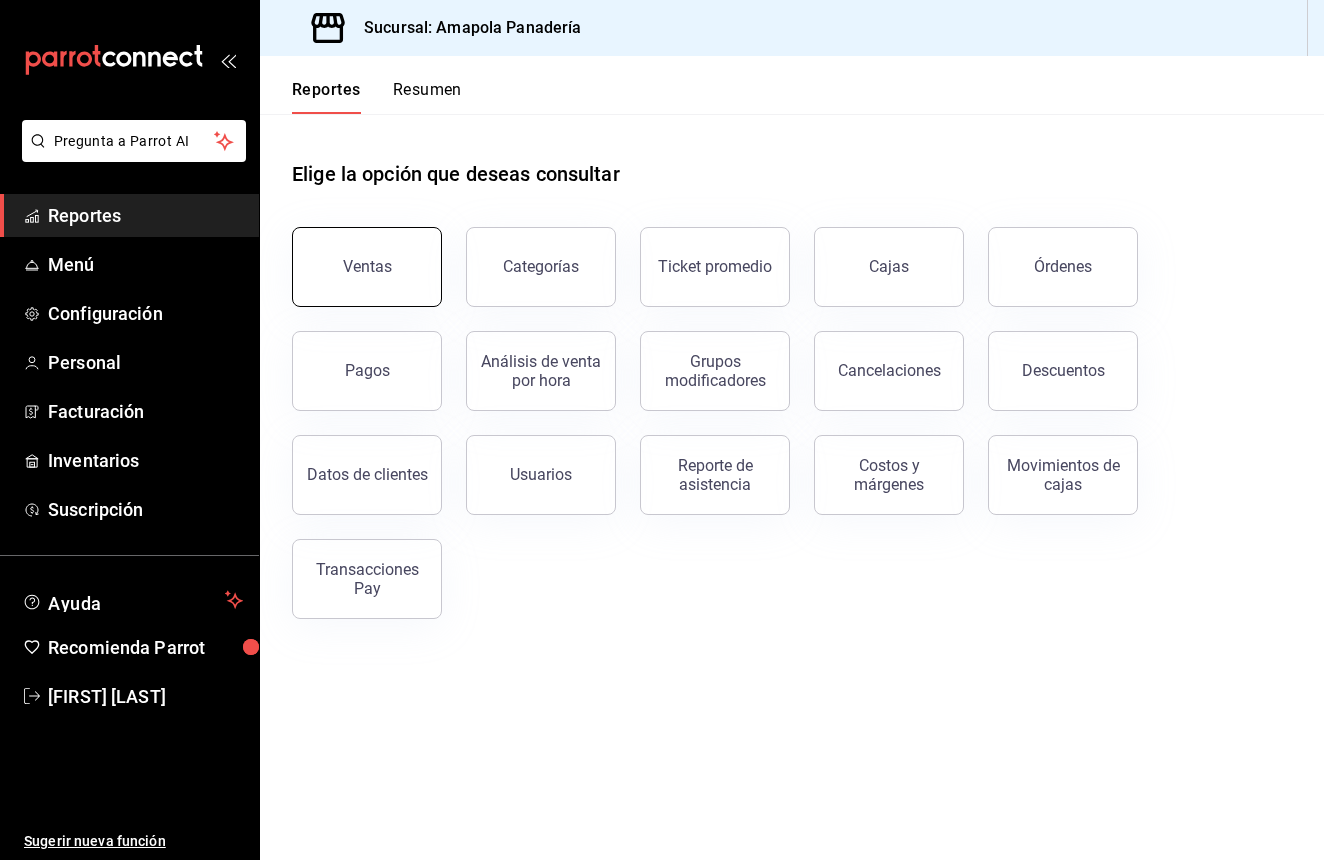 click on "Ventas" at bounding box center (367, 267) 